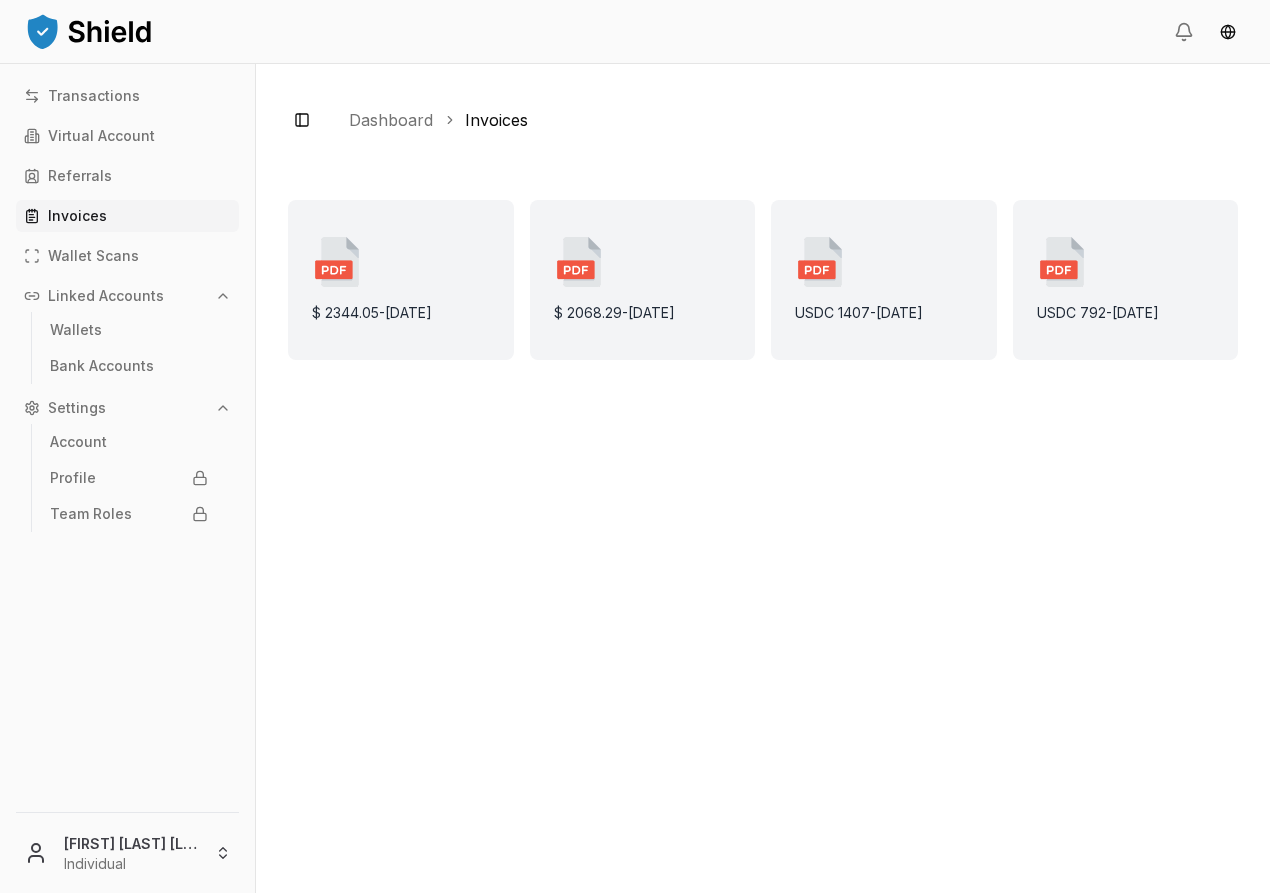 scroll, scrollTop: 0, scrollLeft: 0, axis: both 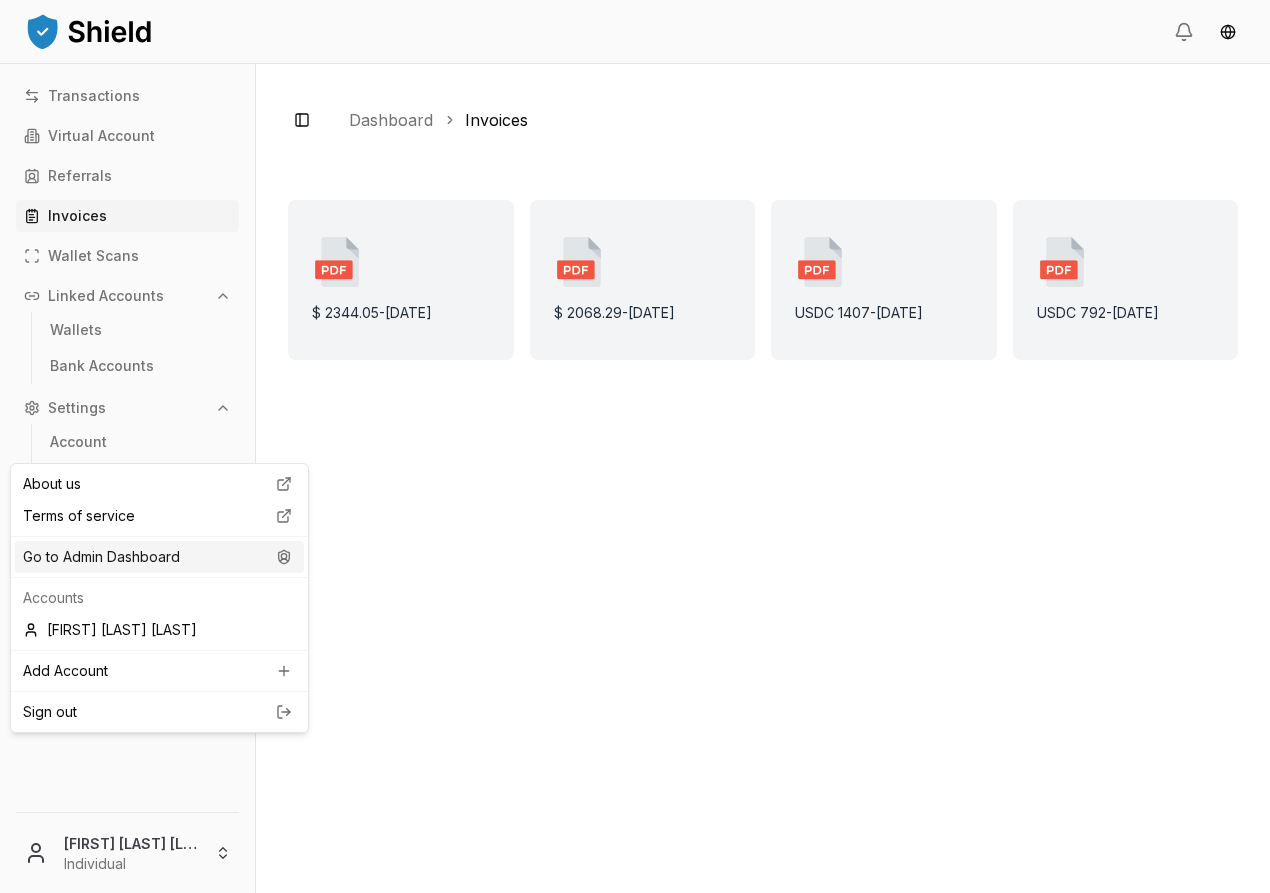 click on "Go to Admin Dashboard" at bounding box center (159, 557) 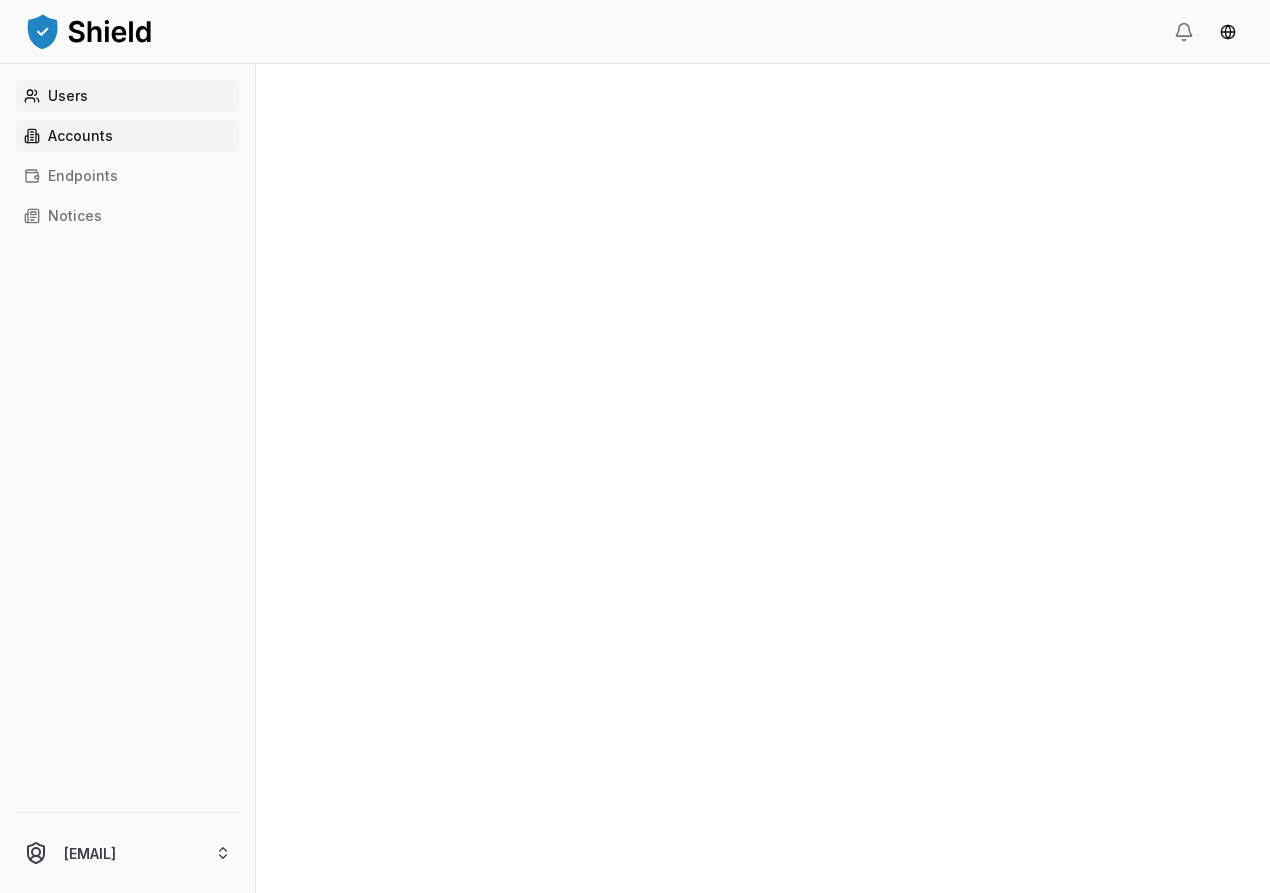 click on "Accounts" at bounding box center [80, 136] 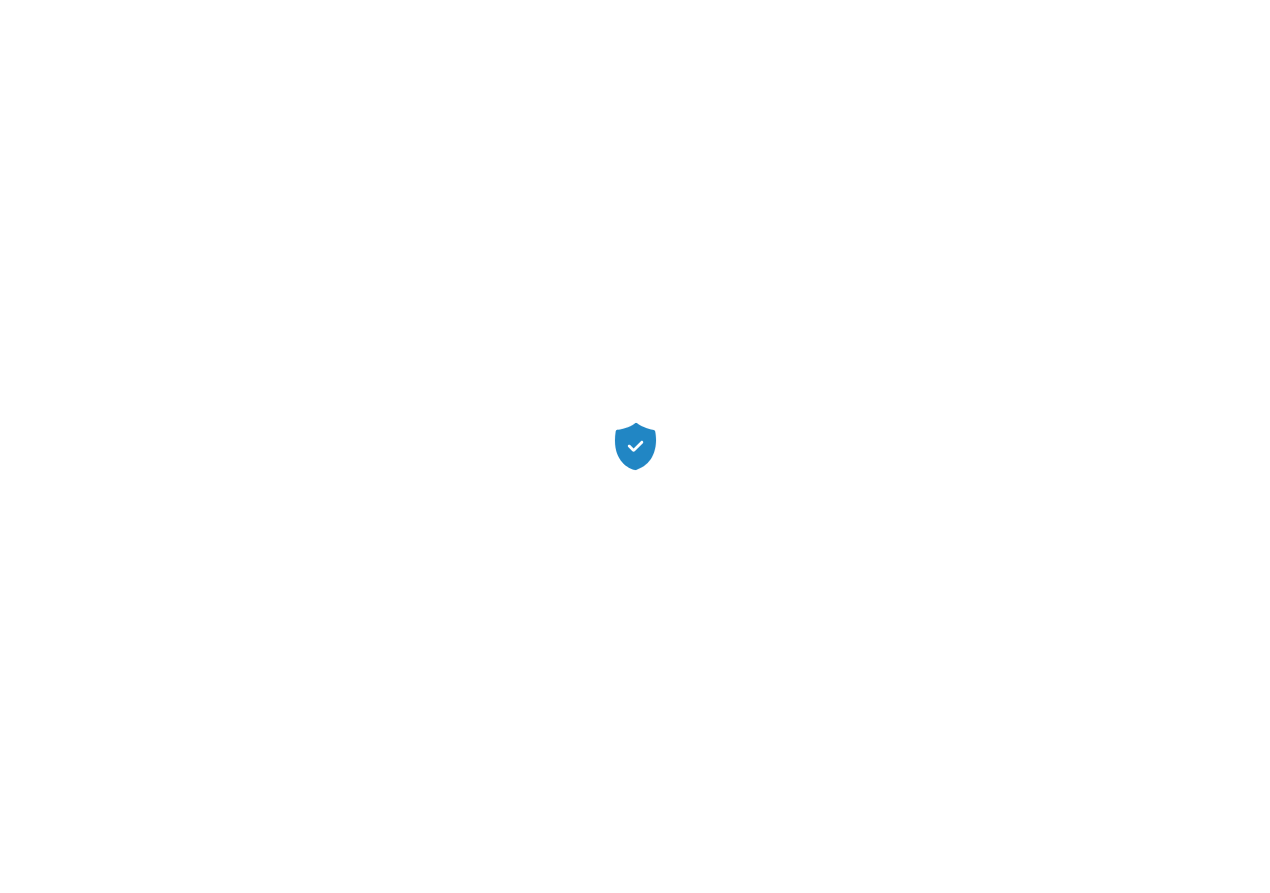 scroll, scrollTop: 0, scrollLeft: 0, axis: both 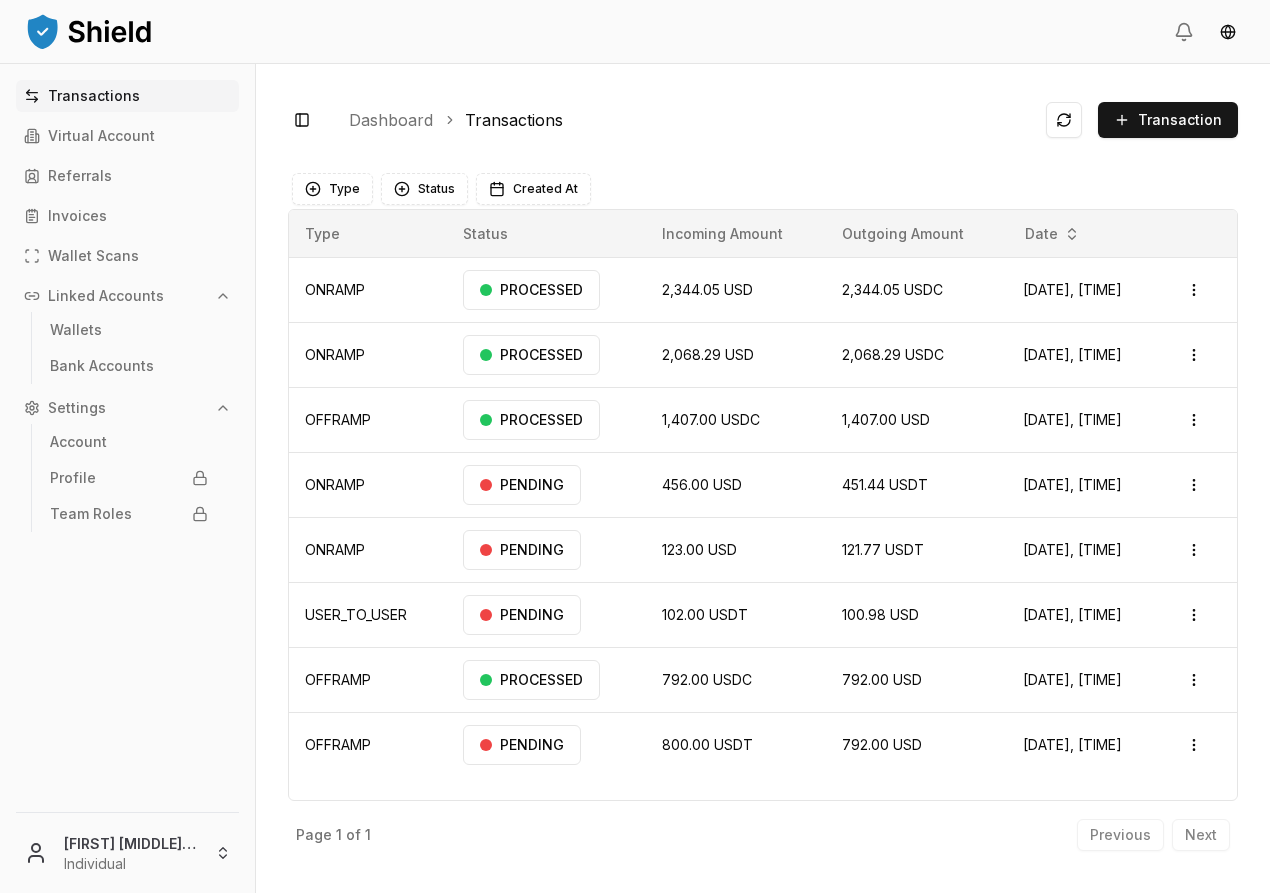 click on "Transactions Virtual Account Referrals Invoices Wallet Scans Linked Accounts Wallets Bank Accounts Settings Account Profile Team Roles [FIRST] [MIDDLE] [LAST] Individual Toggle Sidebar Dashboard Transactions   Transaction ONRAMP   2,344.05 USD   2,344.05 USDC [DATE], [TIME] PROCESSED Open menu ONRAMP   2,068.29 USD   2,068.29 USDC [DATE], [TIME] PROCESSED Open menu OFFRAMP   1,407.00 USDC   1,407.00 USD [DATE], [TIME] PROCESSED Open menu ONRAMP   456.00 USD   451.44 USDT [DATE], [TIME] PENDING Open menu ONRAMP   123.00 USD   121.77 USDT [DATE], [TIME] PENDING Open menu USER_TO_USER   102.00 USDT   100.98 USD [DATE], [TIME] PENDING Open menu OFFRAMP   792.00 USDC   792.00 USD [DATE], [TIME] PROCESSED Open menu OFFRAMP   800.00 USDT   792.00 USD [DATE], [TIME] PENDING Open menu Page 1 of 1 Previous Next Type Status Created At Type Status Incoming Amount Outgoing Amount Date   ONRAMP   PROCESSED   2,344.05   USD   2,344.05   USDC   [DATE], [TIME]" at bounding box center (635, 446) 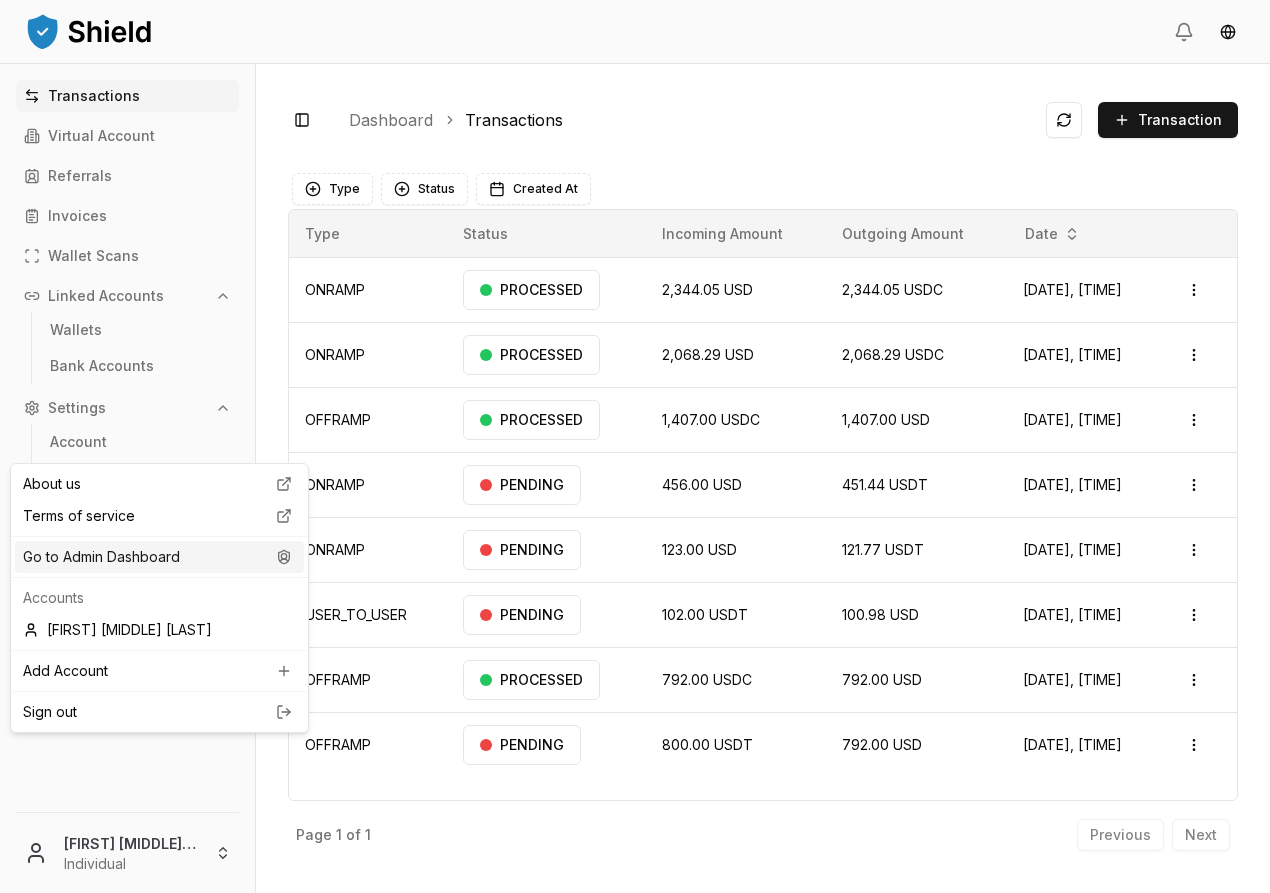 click on "Go to Admin Dashboard" at bounding box center [159, 557] 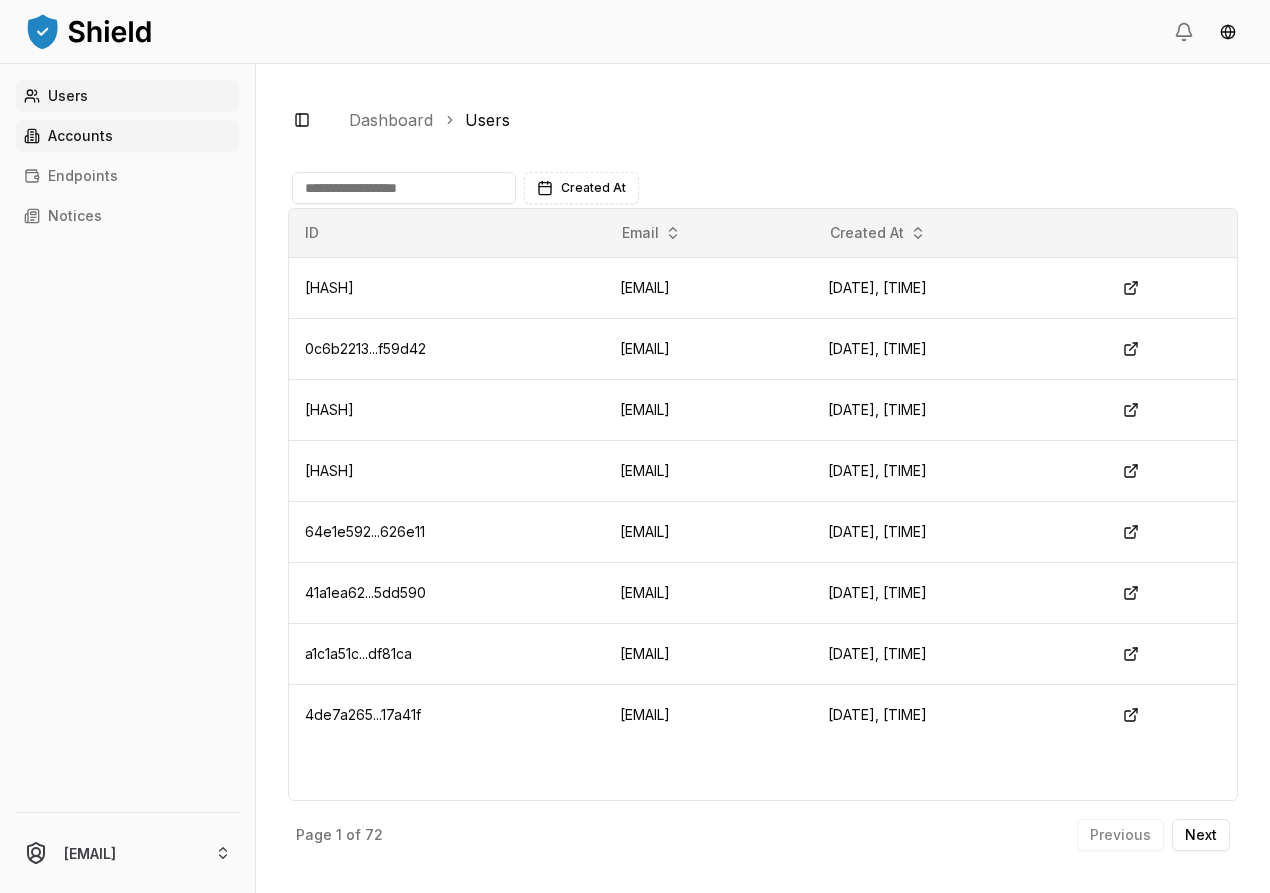 click on "Accounts" at bounding box center (80, 136) 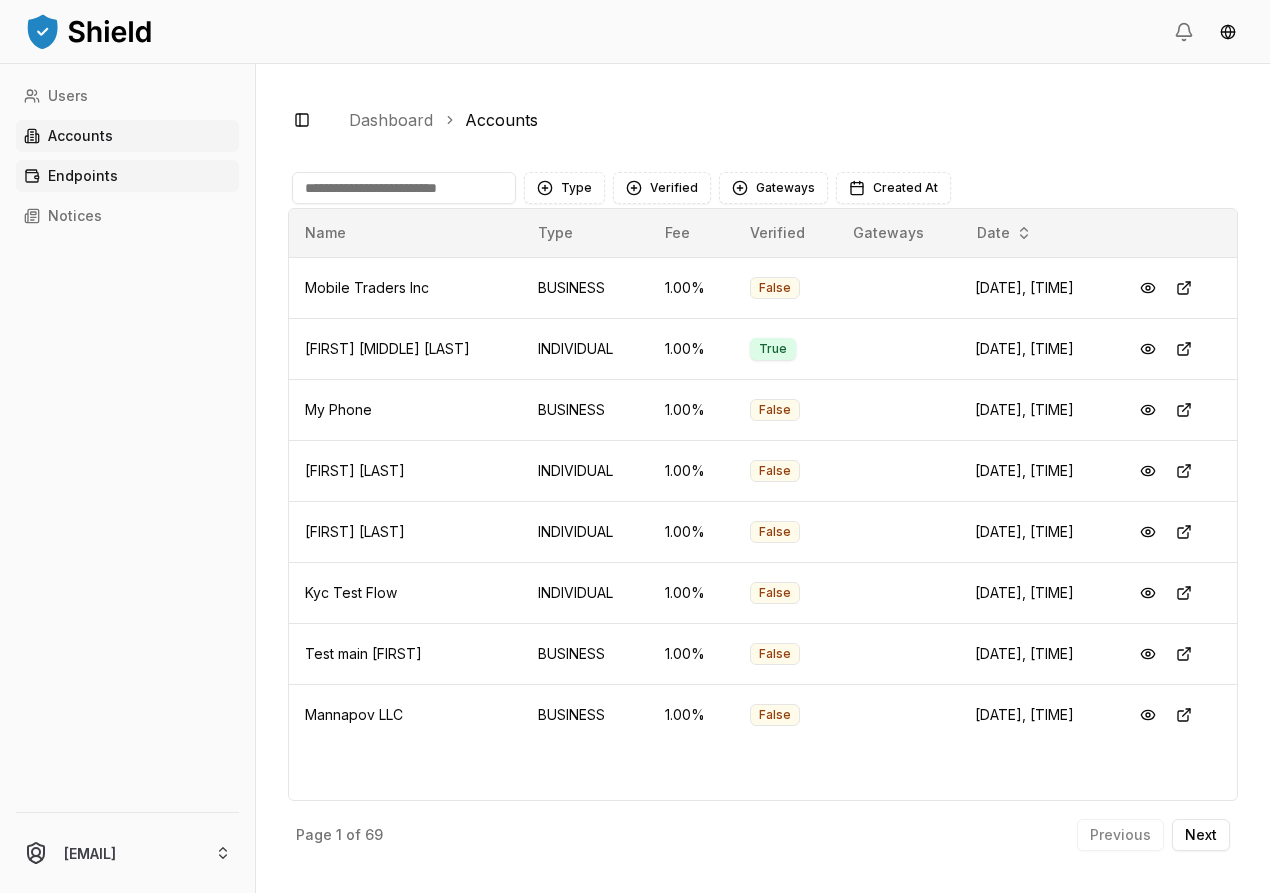 click on "Endpoints" at bounding box center [83, 176] 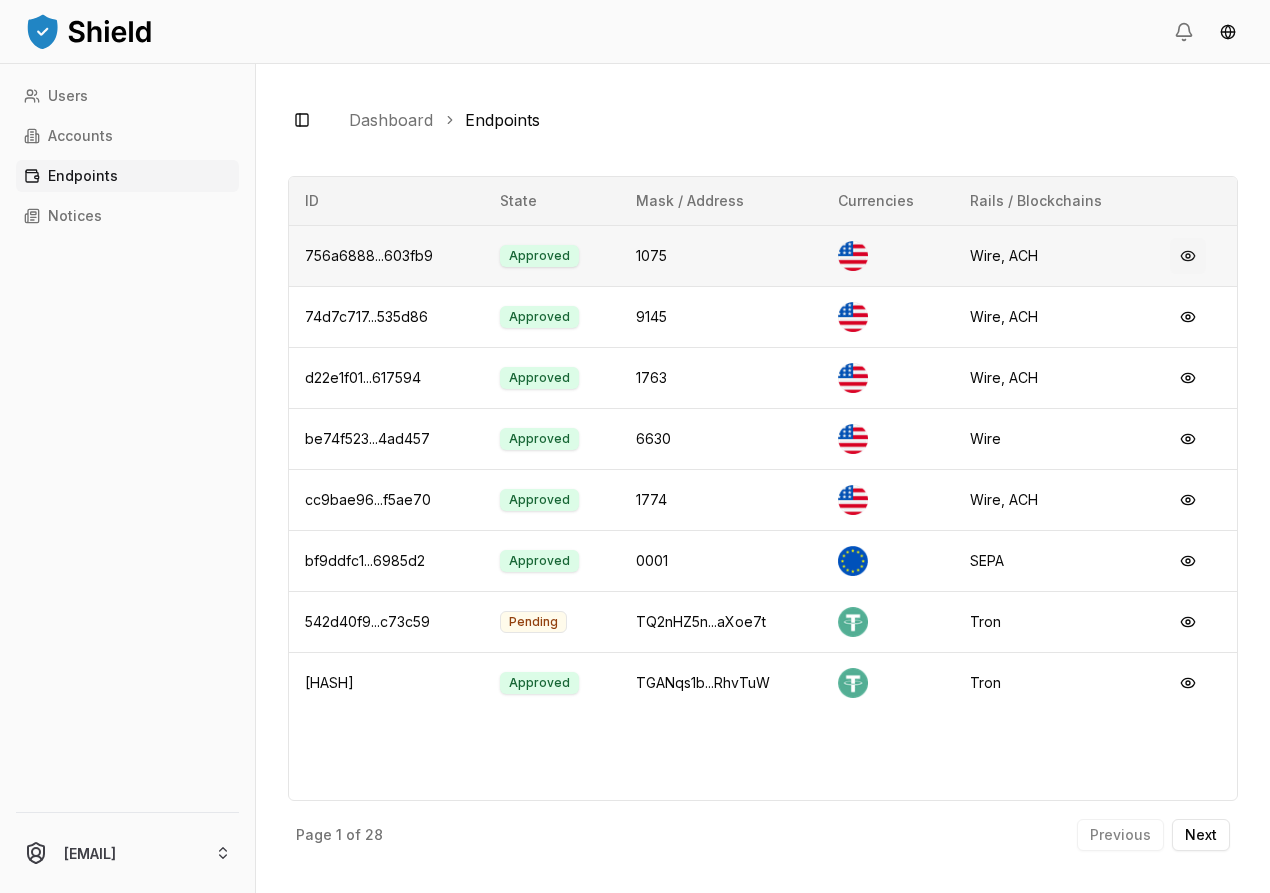 click at bounding box center (1188, 256) 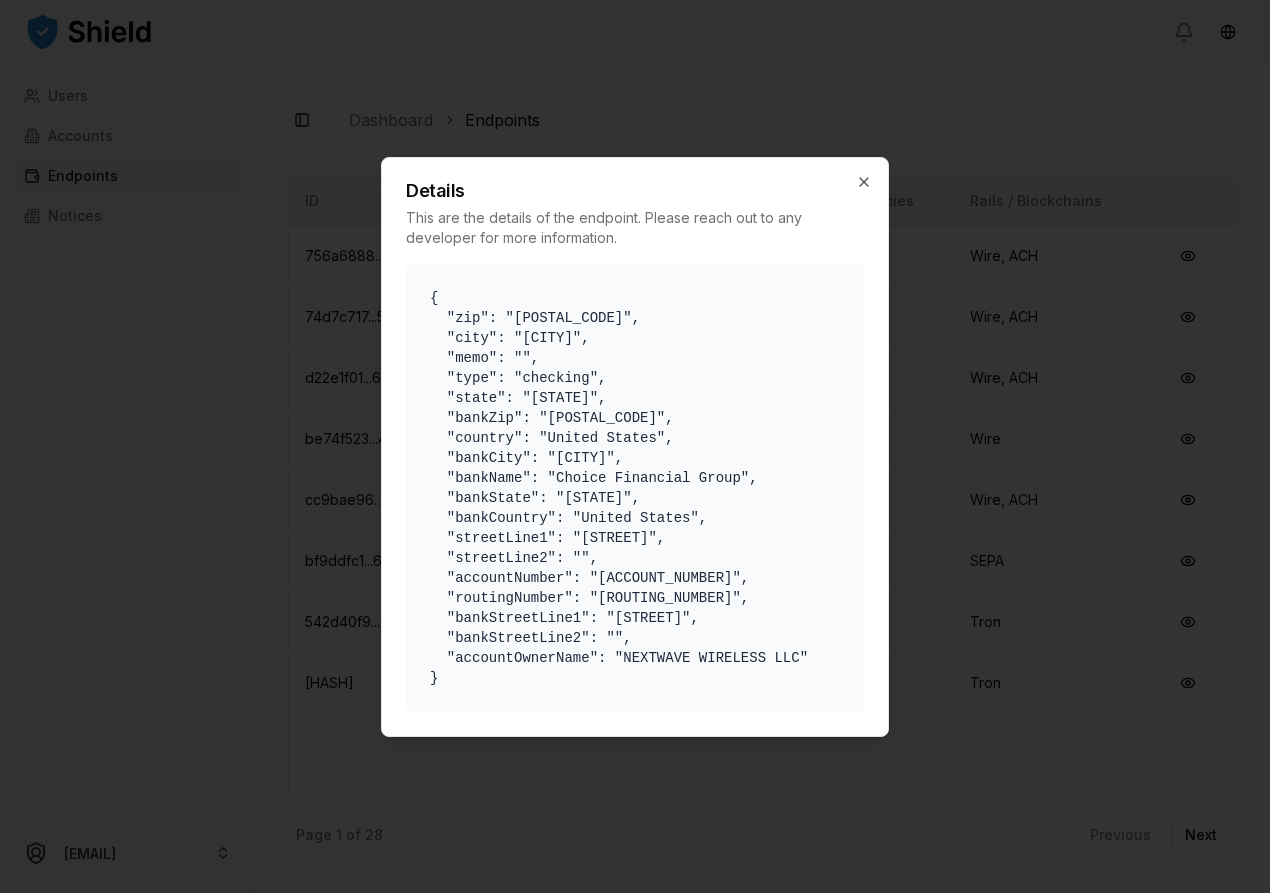 scroll, scrollTop: 39, scrollLeft: 0, axis: vertical 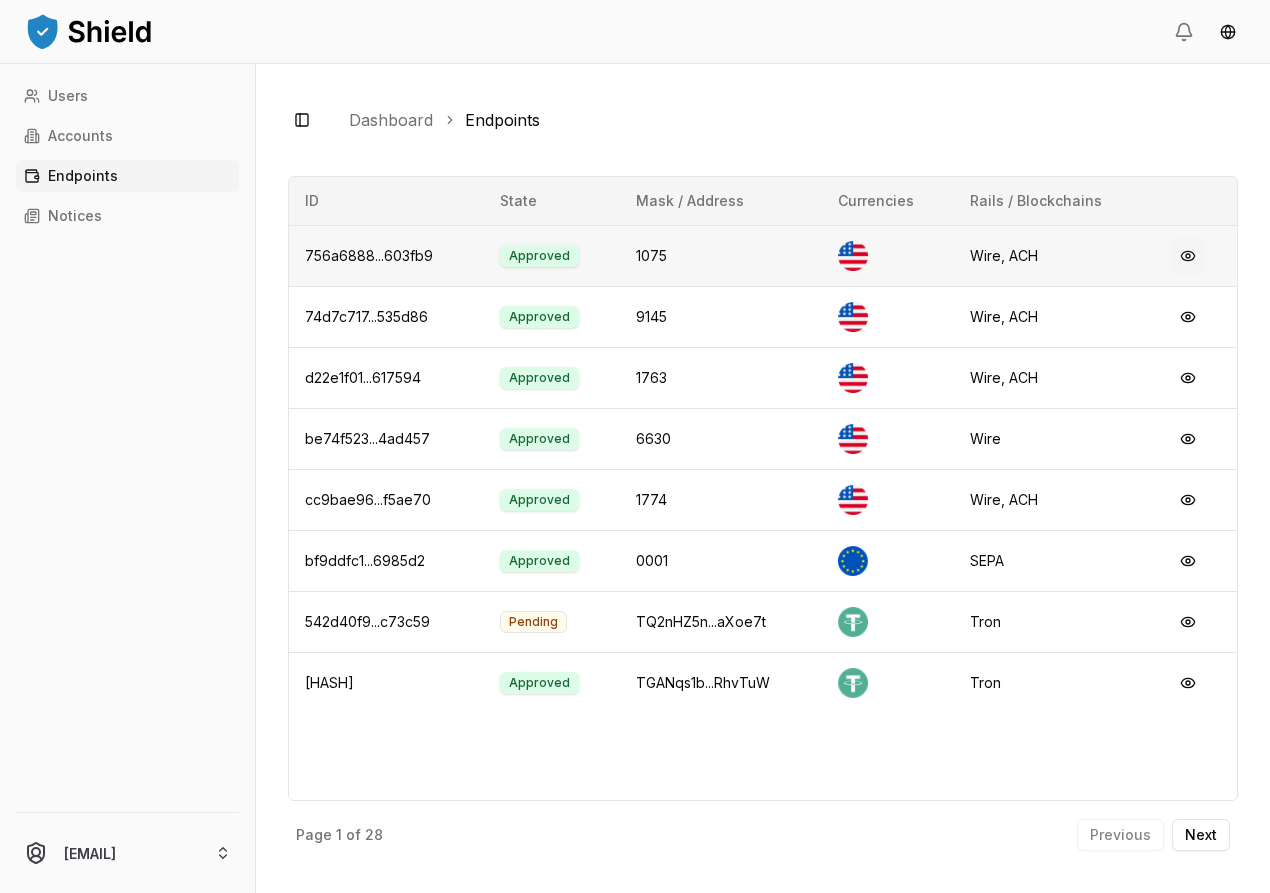 click at bounding box center [1188, 256] 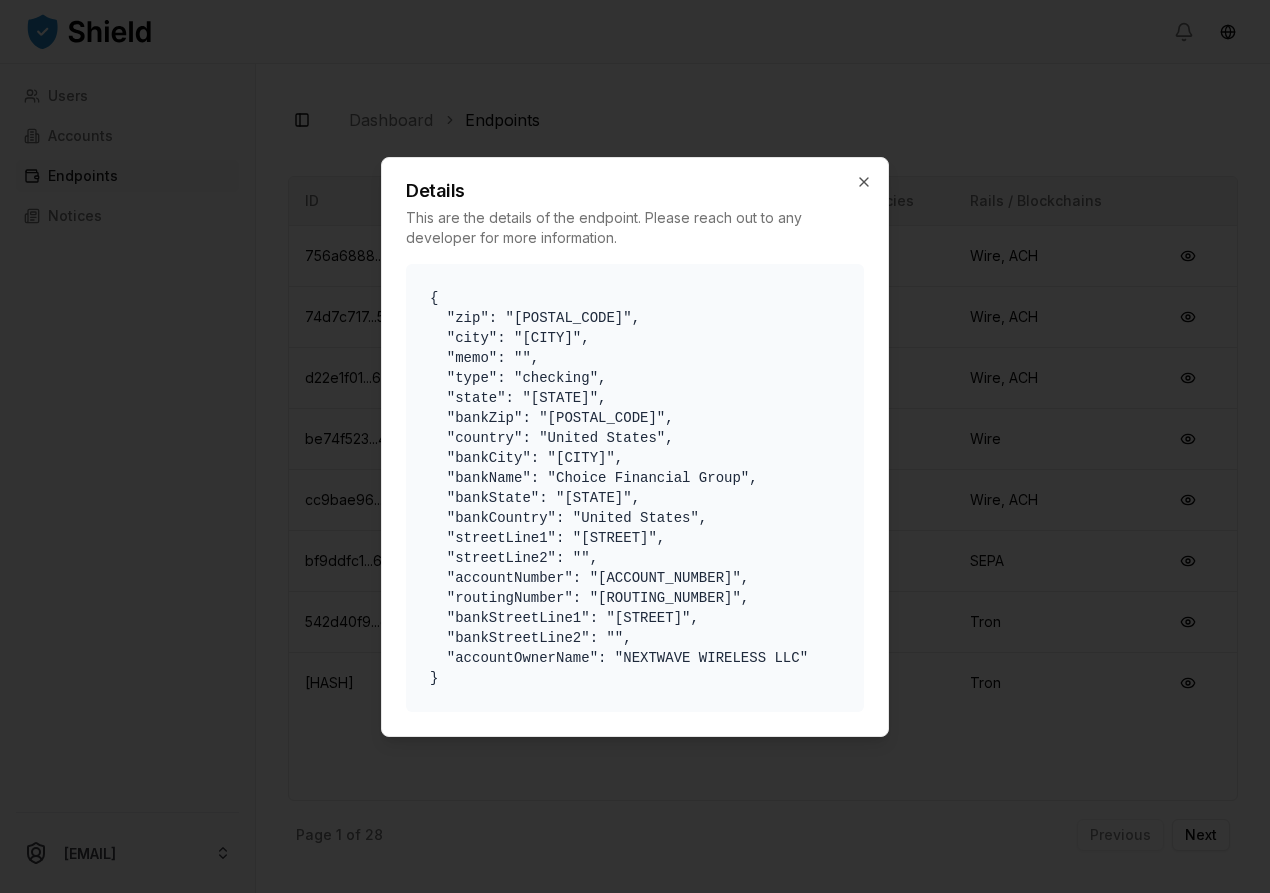 scroll, scrollTop: 37, scrollLeft: 0, axis: vertical 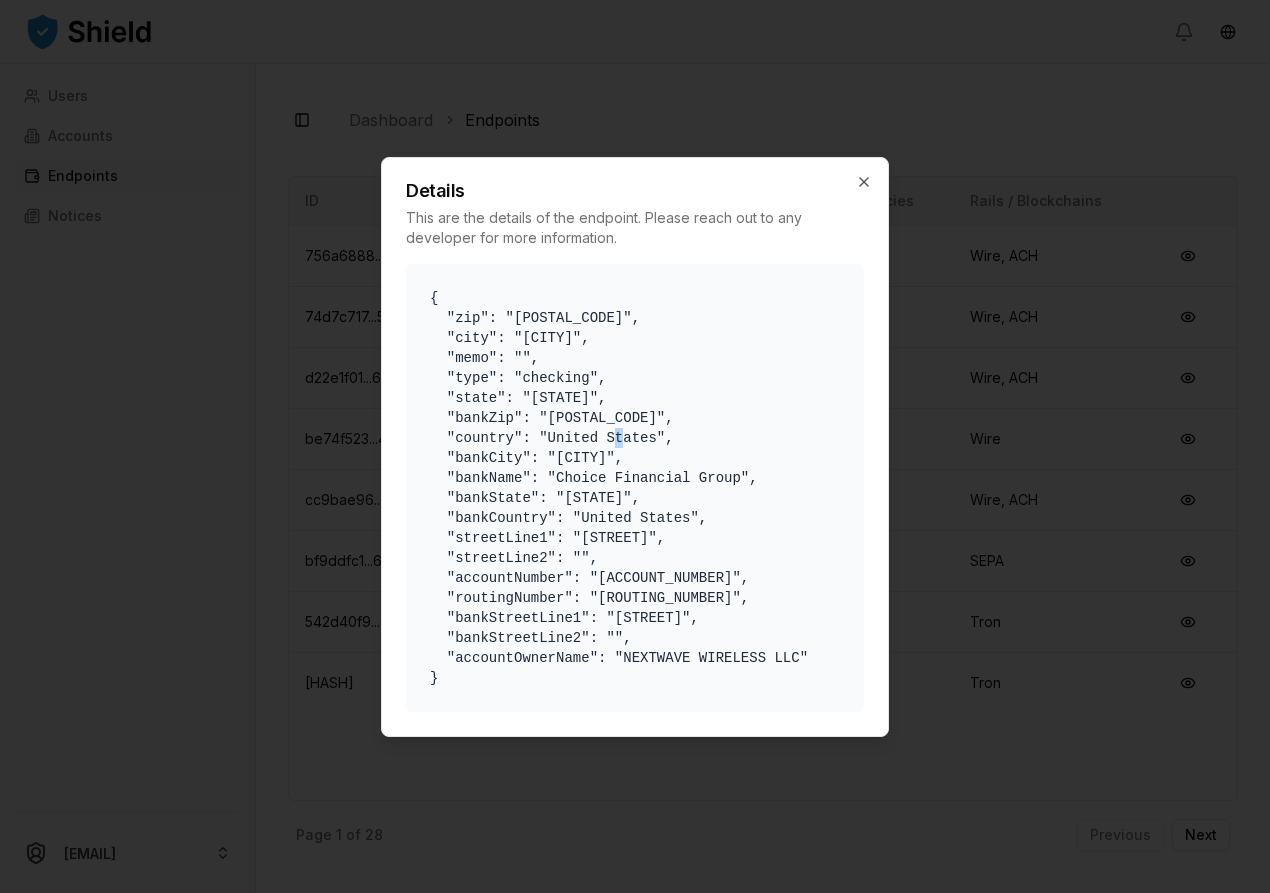 click on "{
"zip": "33025",
"city": "Miramar",
"memo": "",
"type": "checking",
"state": "FL",
"bankZip": "58104",
"country": "United States",
"bankCity": "Fargo",
"bankName": "Choice Financial Group",
"bankState": "ND",
"bankCountry": "United States",
"streetLine1": "2403 Centergate Dr",
"streetLine2": "Unit 202",
"accountNumber": "202500461075",
"routingNumber": "091311229",
"bankStreetLine1": "4501 23rd Avenue S",
"bankStreetLine2": "",
"accountOwnerName": "NEXTWAVE WIRELESS LLC"
}" at bounding box center (619, 488) 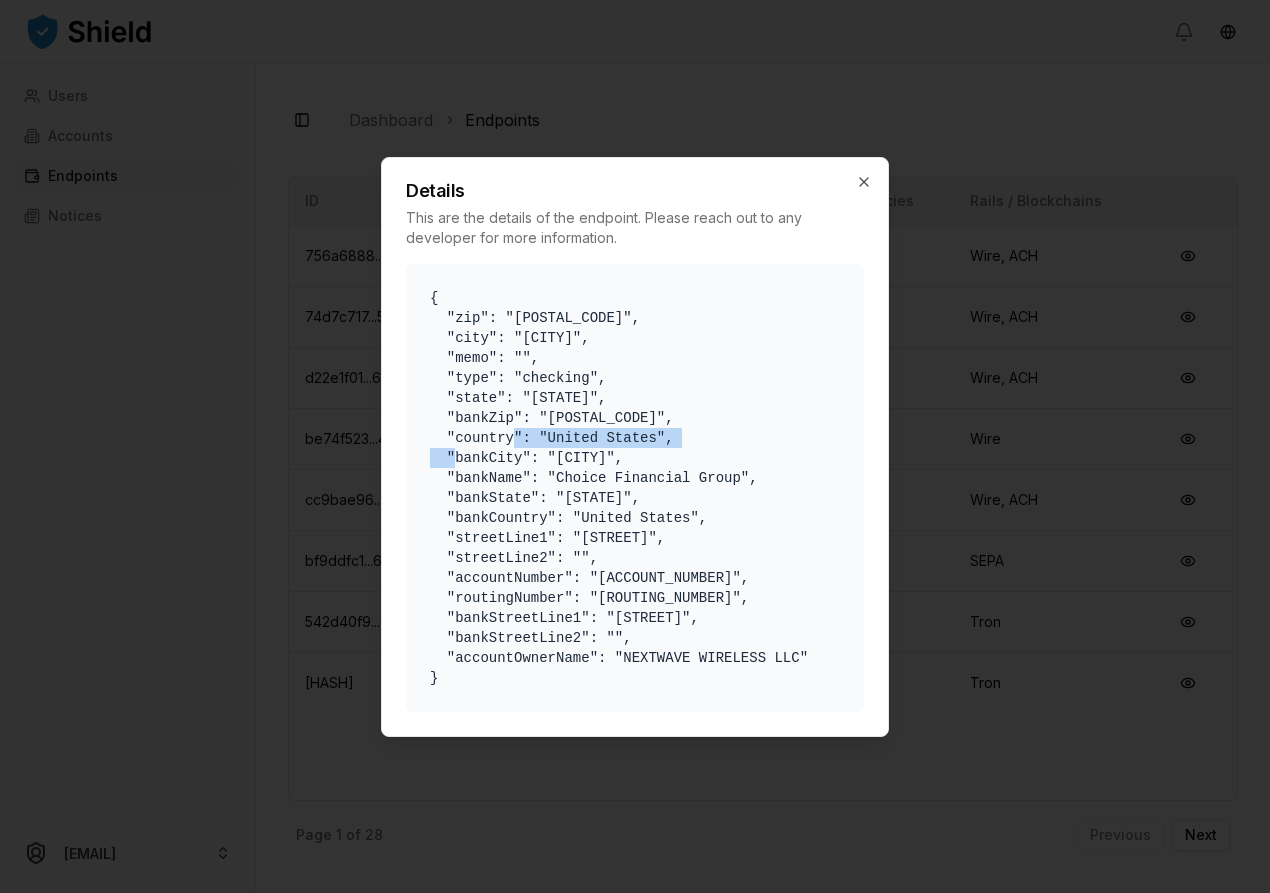 click on "{
"zip": "33025",
"city": "Miramar",
"memo": "",
"type": "checking",
"state": "FL",
"bankZip": "58104",
"country": "United States",
"bankCity": "Fargo",
"bankName": "Choice Financial Group",
"bankState": "ND",
"bankCountry": "United States",
"streetLine1": "2403 Centergate Dr",
"streetLine2": "Unit 202",
"accountNumber": "202500461075",
"routingNumber": "091311229",
"bankStreetLine1": "4501 23rd Avenue S",
"bankStreetLine2": "",
"accountOwnerName": "NEXTWAVE WIRELESS LLC"
}" at bounding box center (619, 488) 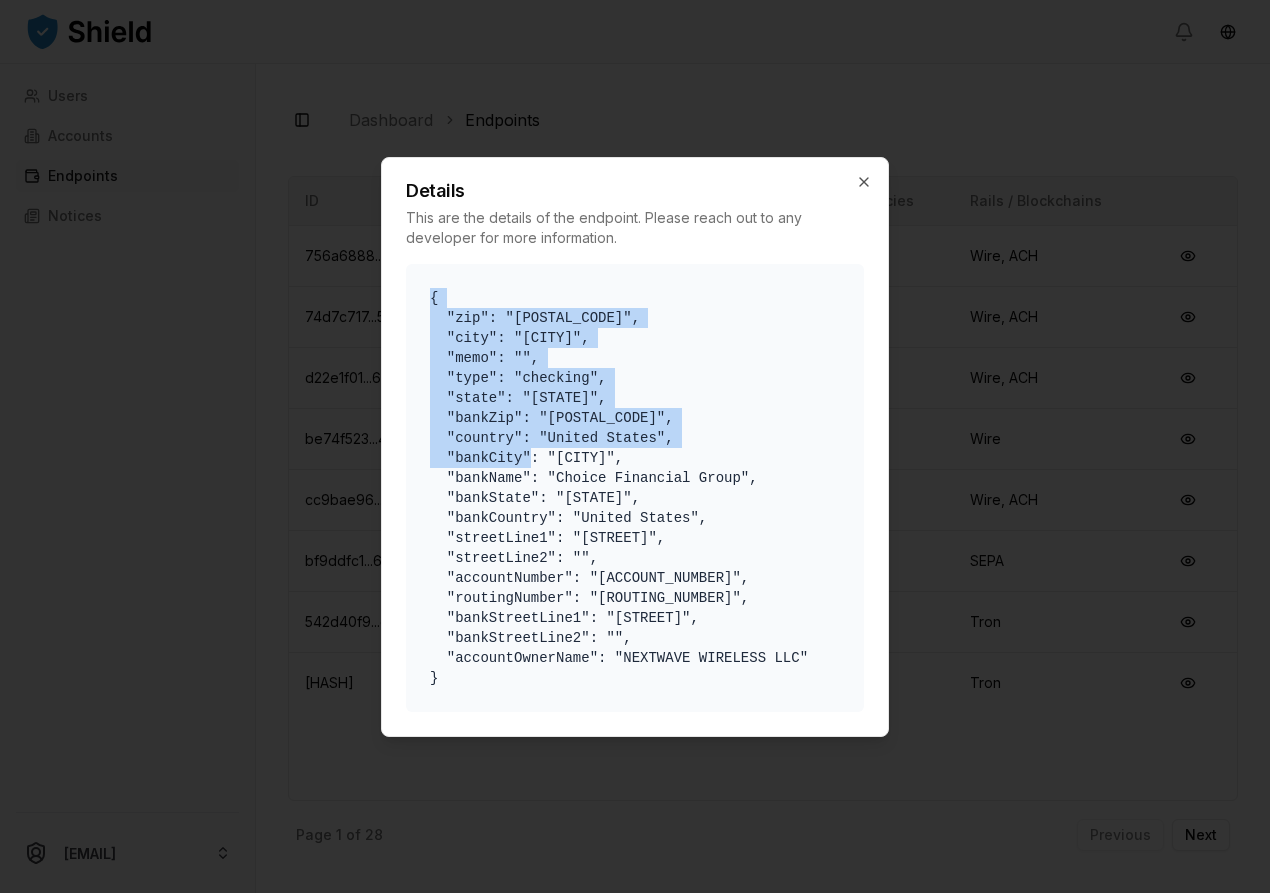 scroll, scrollTop: 39, scrollLeft: 0, axis: vertical 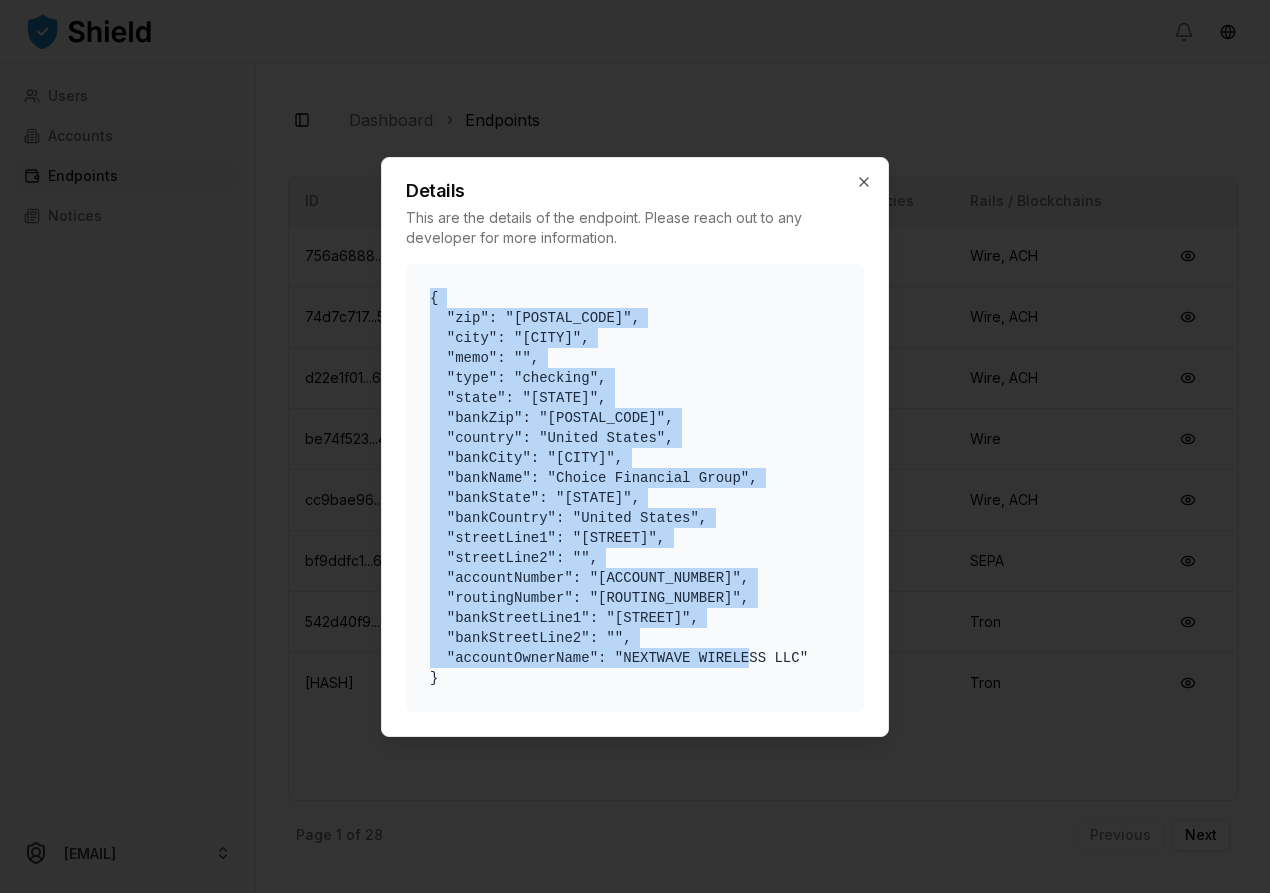 drag, startPoint x: 445, startPoint y: 267, endPoint x: 512, endPoint y: 698, distance: 436.17657 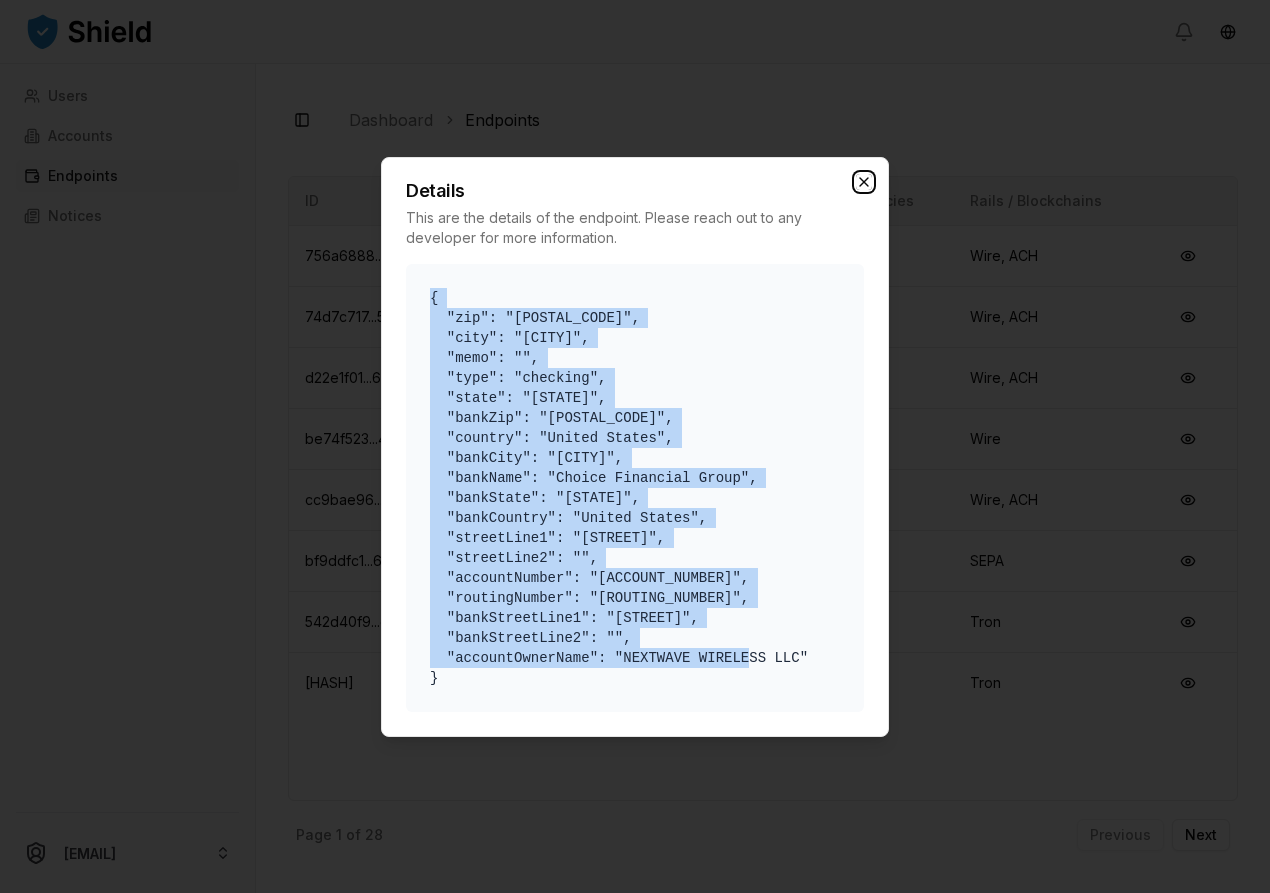 click 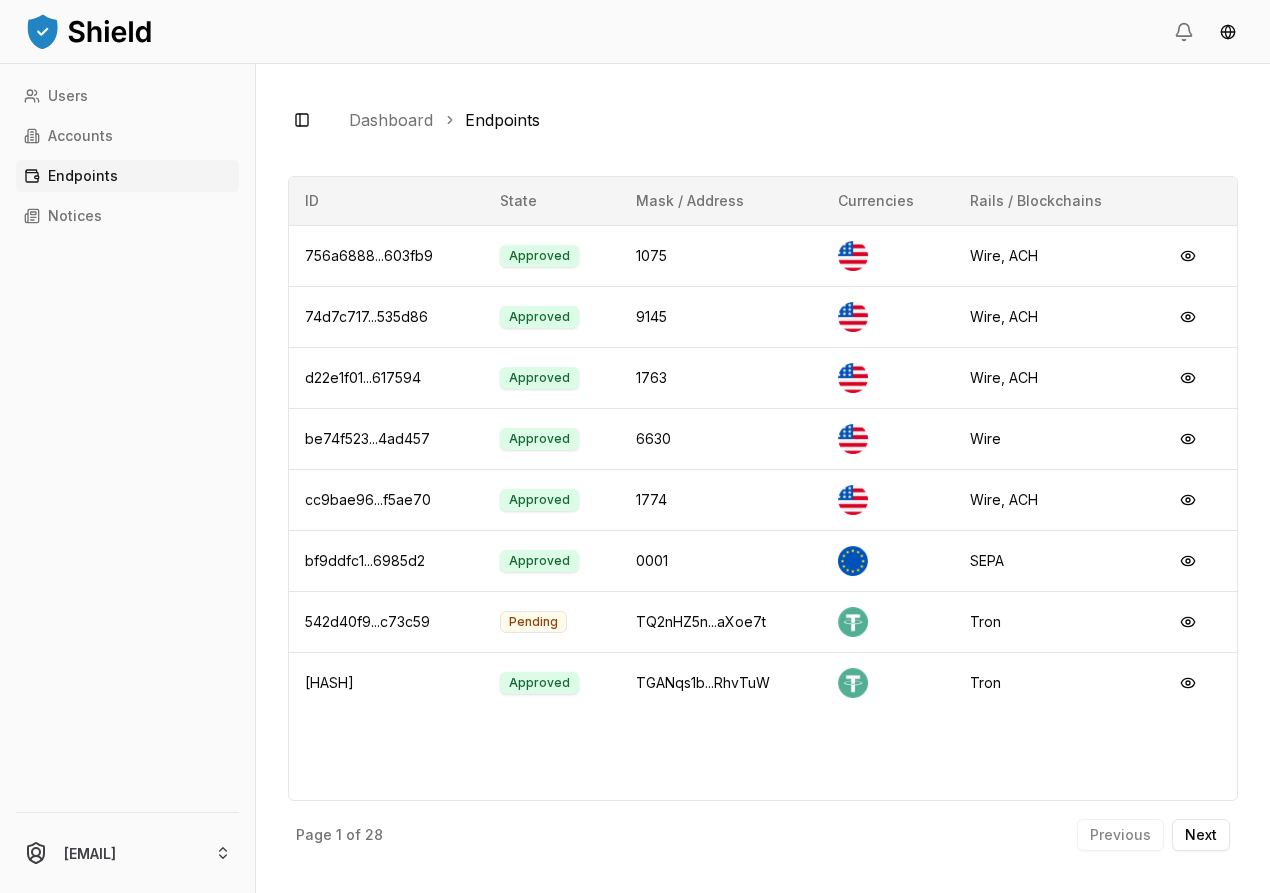 click at bounding box center (763, 172) 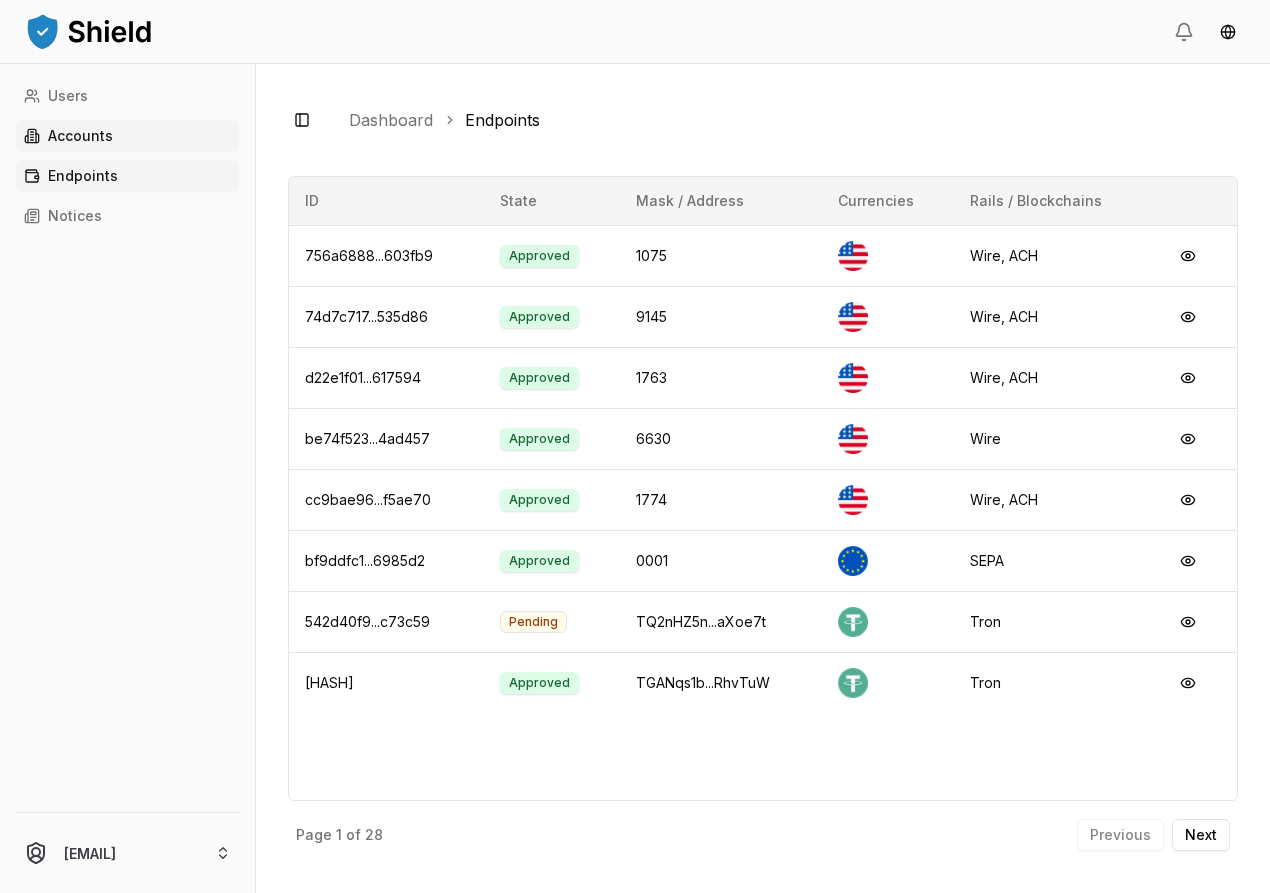 click on "Accounts" at bounding box center [80, 136] 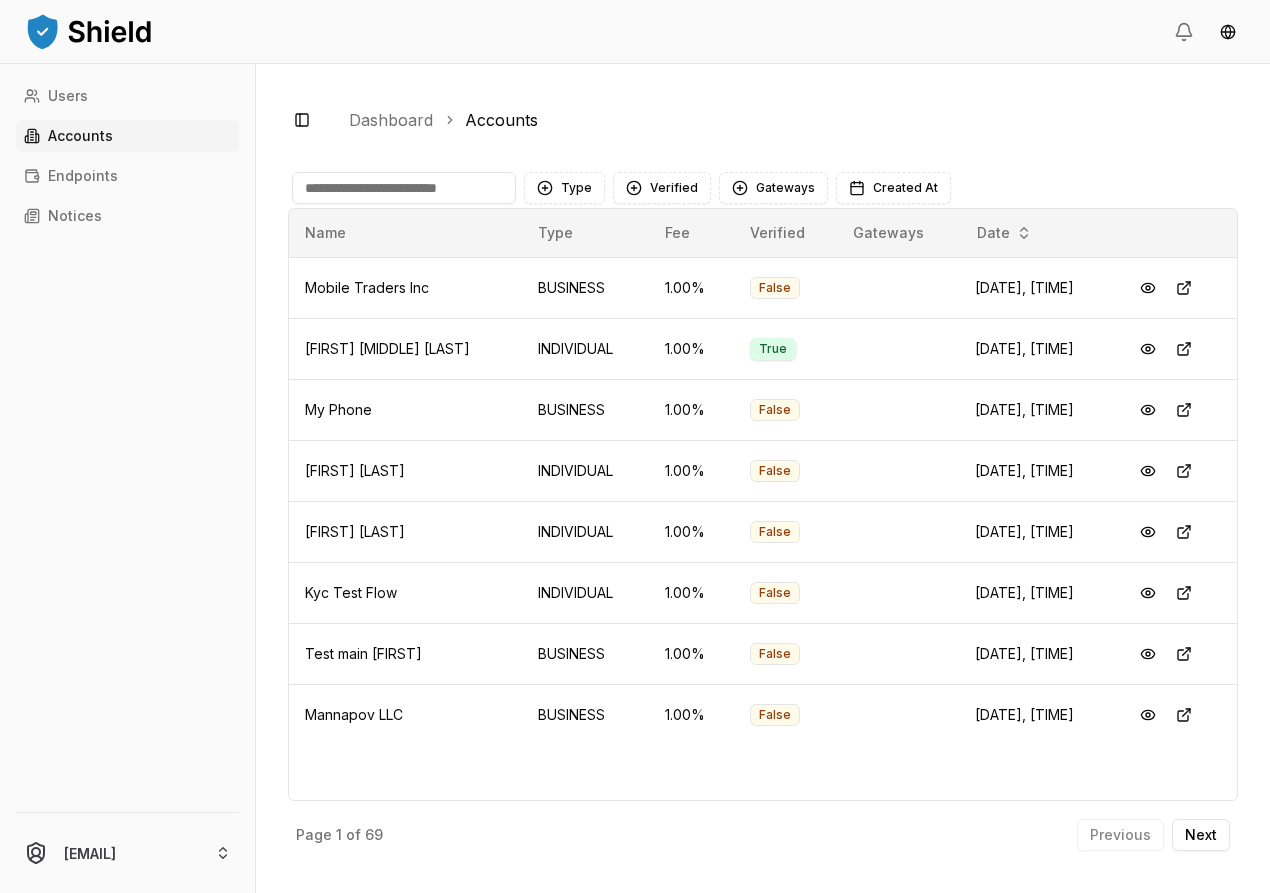 click at bounding box center (404, 188) 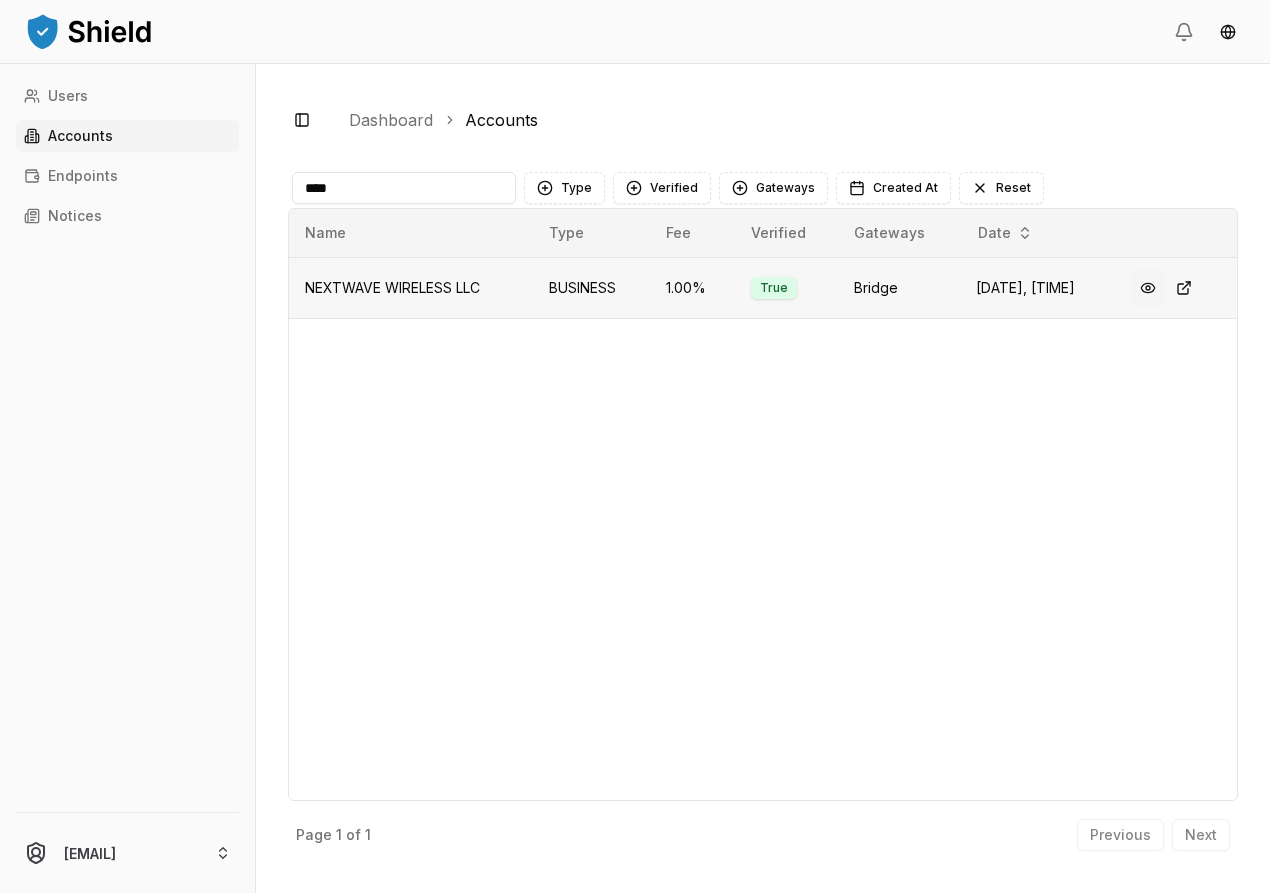 type on "****" 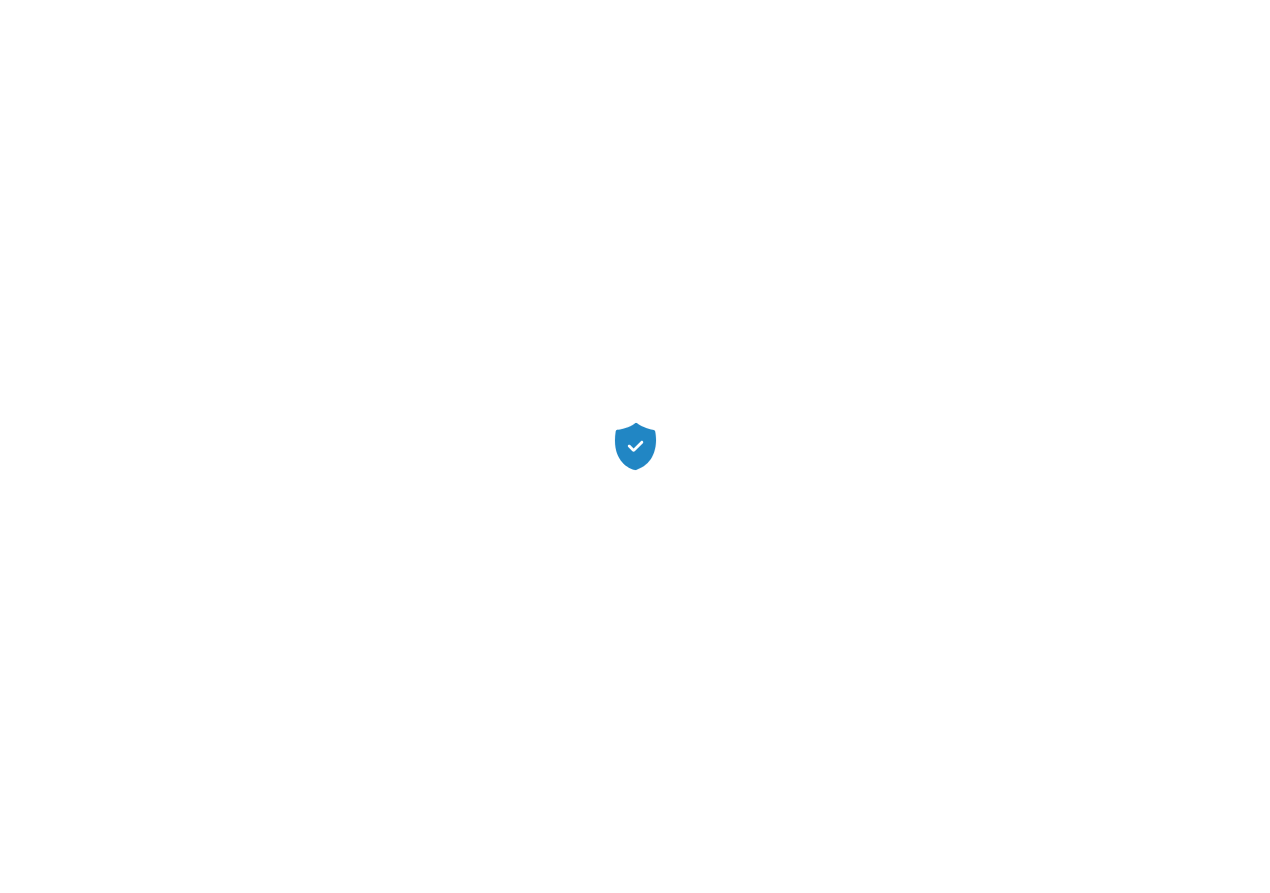type 